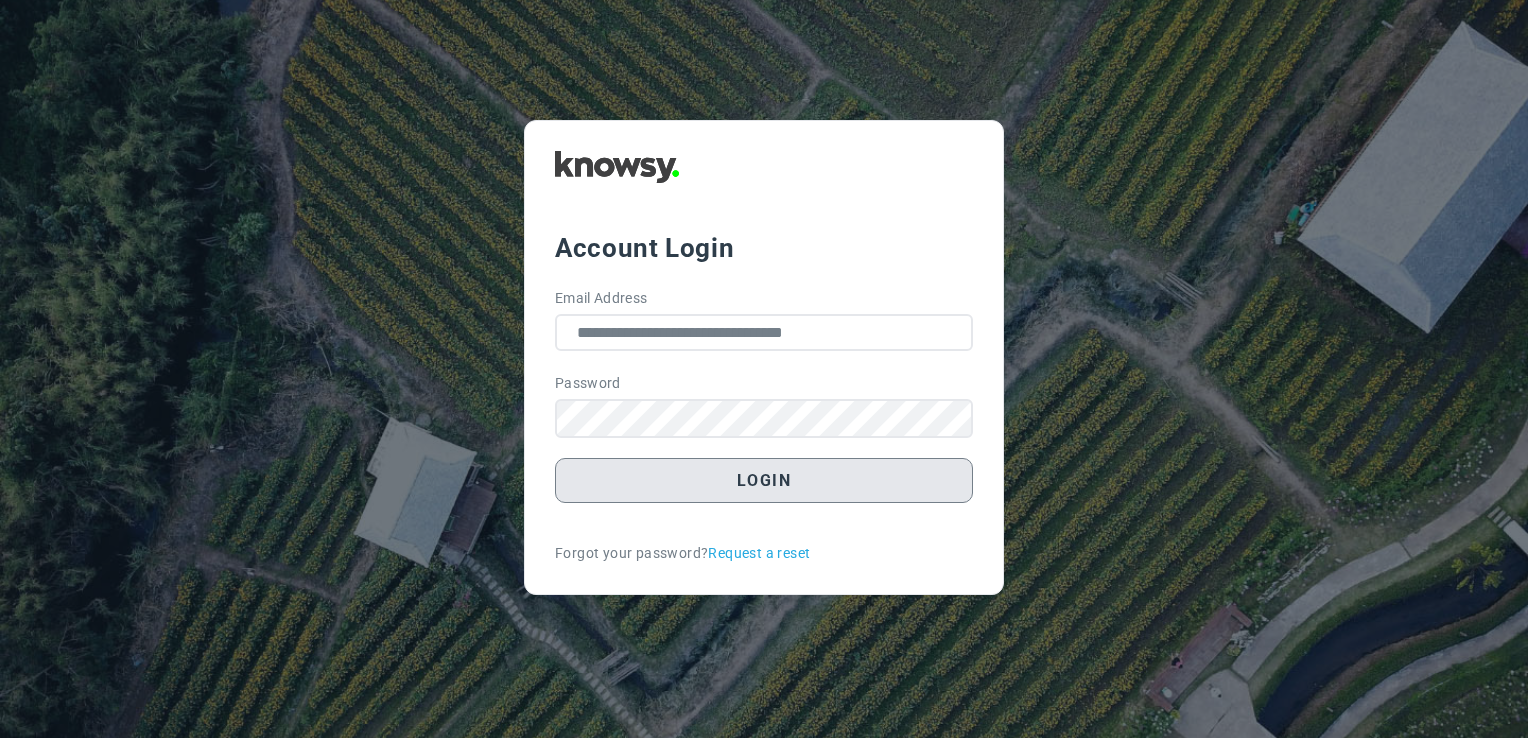 scroll, scrollTop: 0, scrollLeft: 0, axis: both 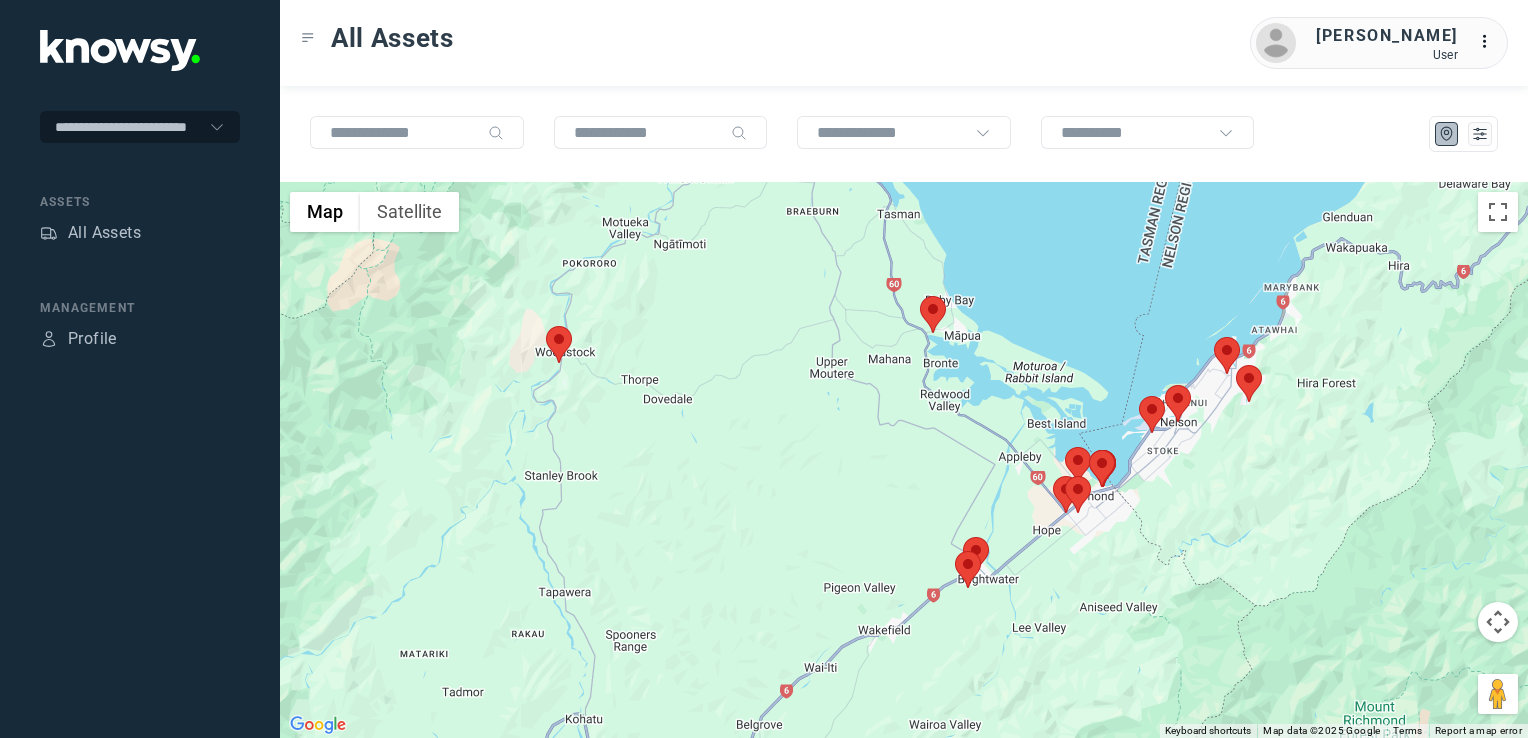 click 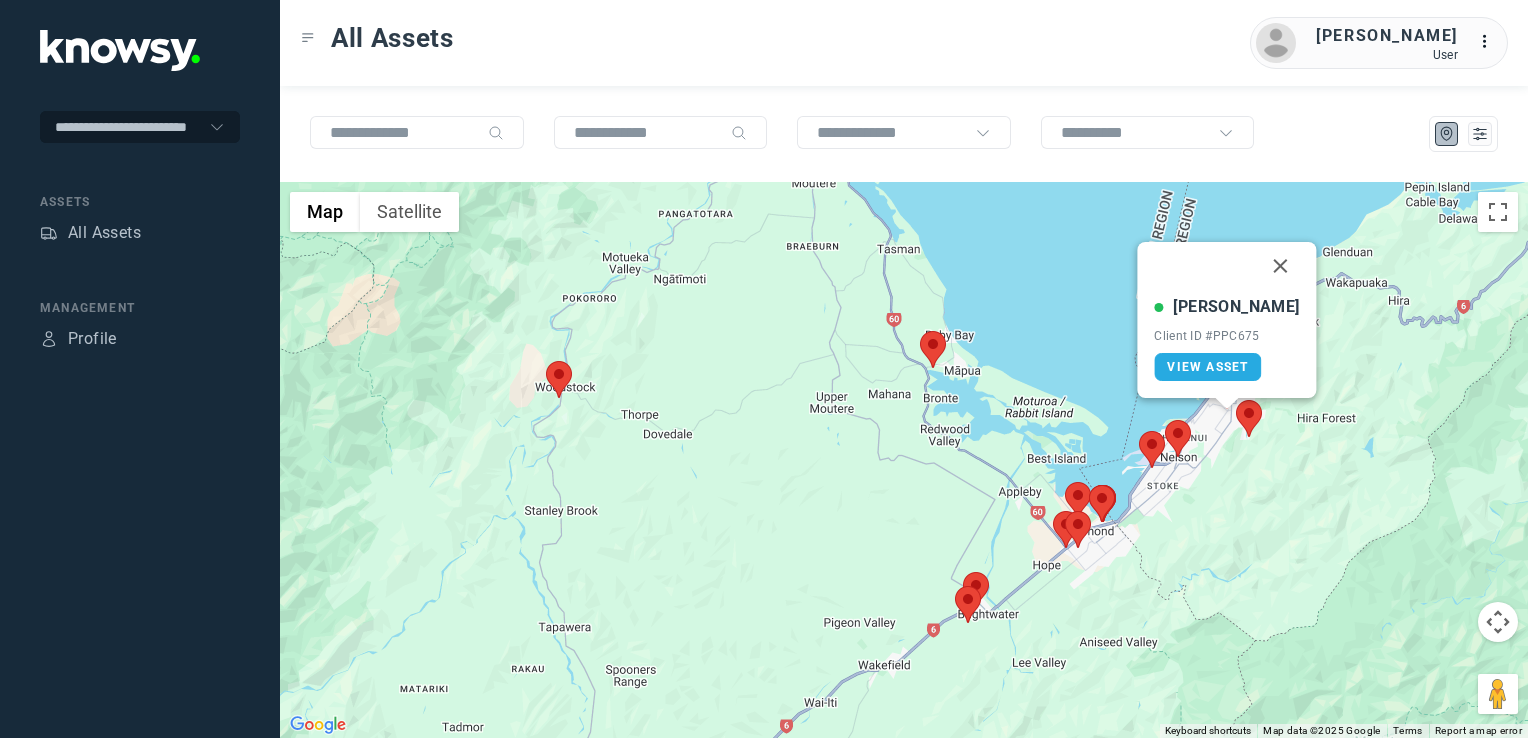 click 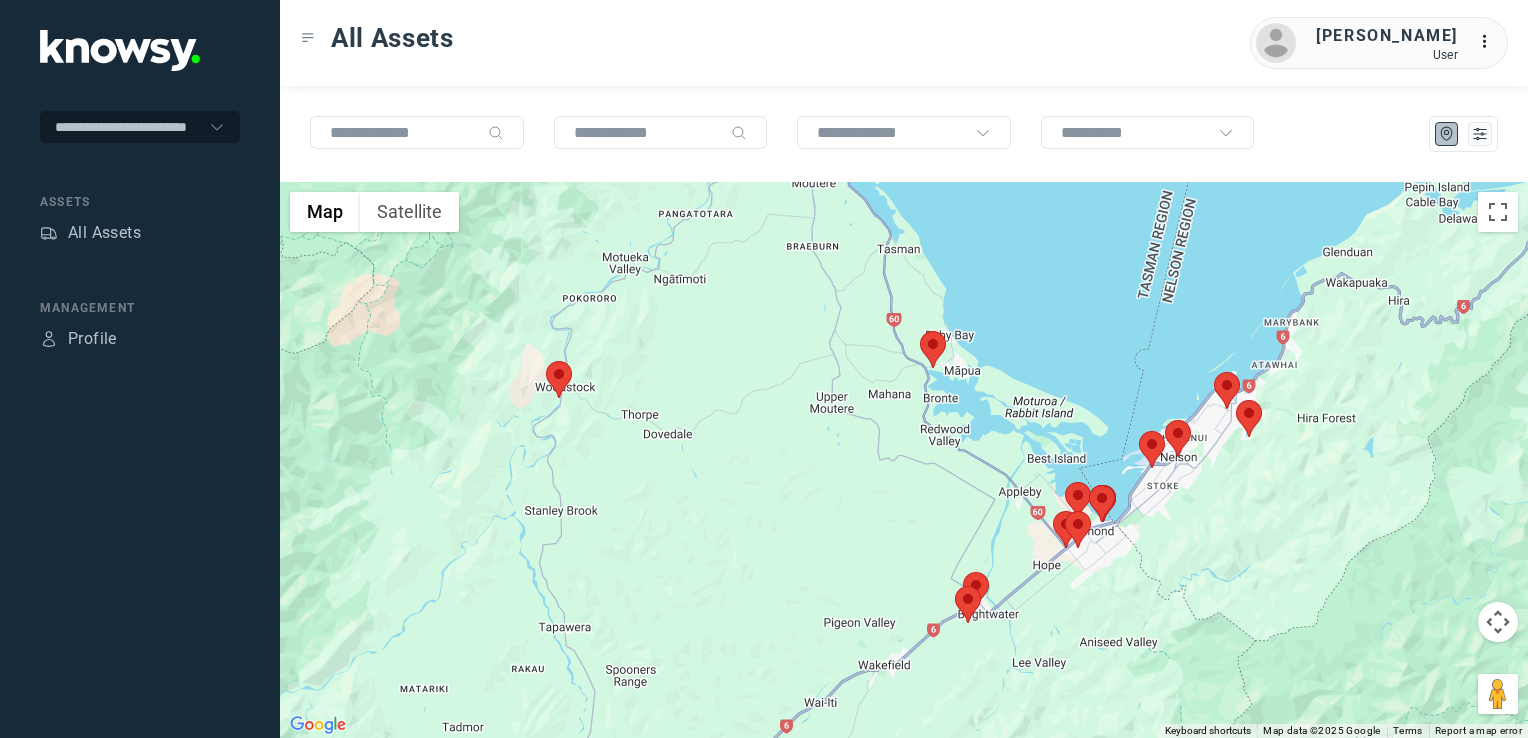 click 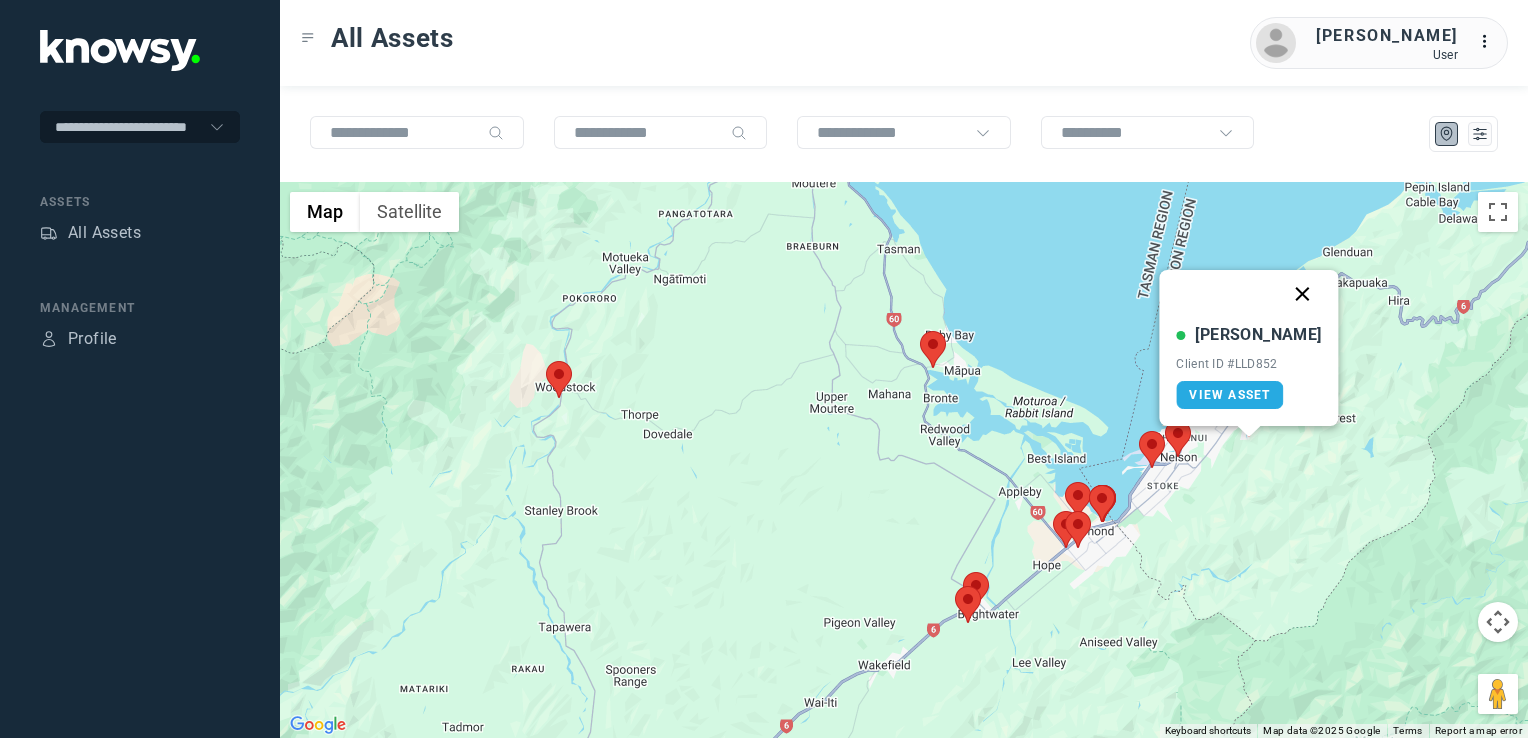 click 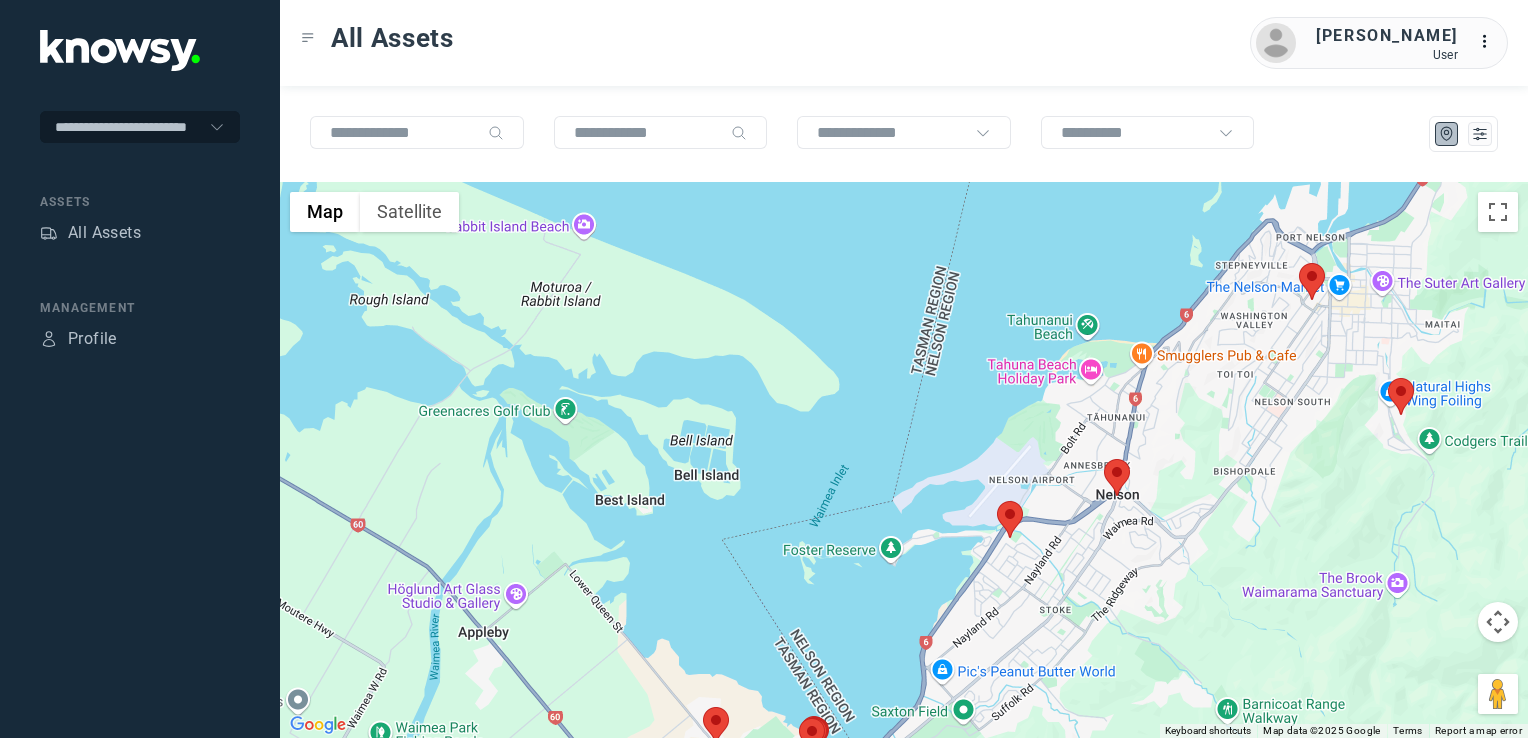 click 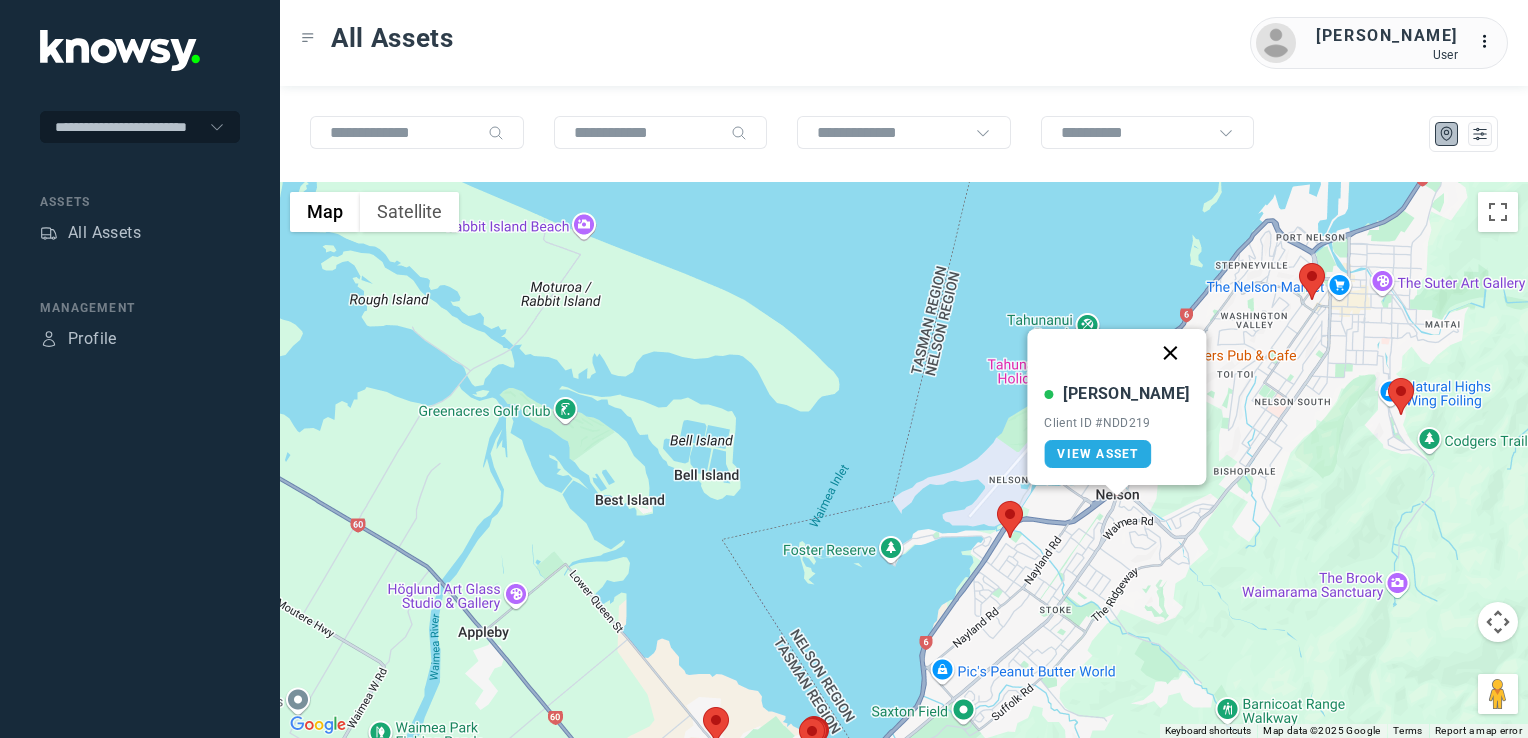 click 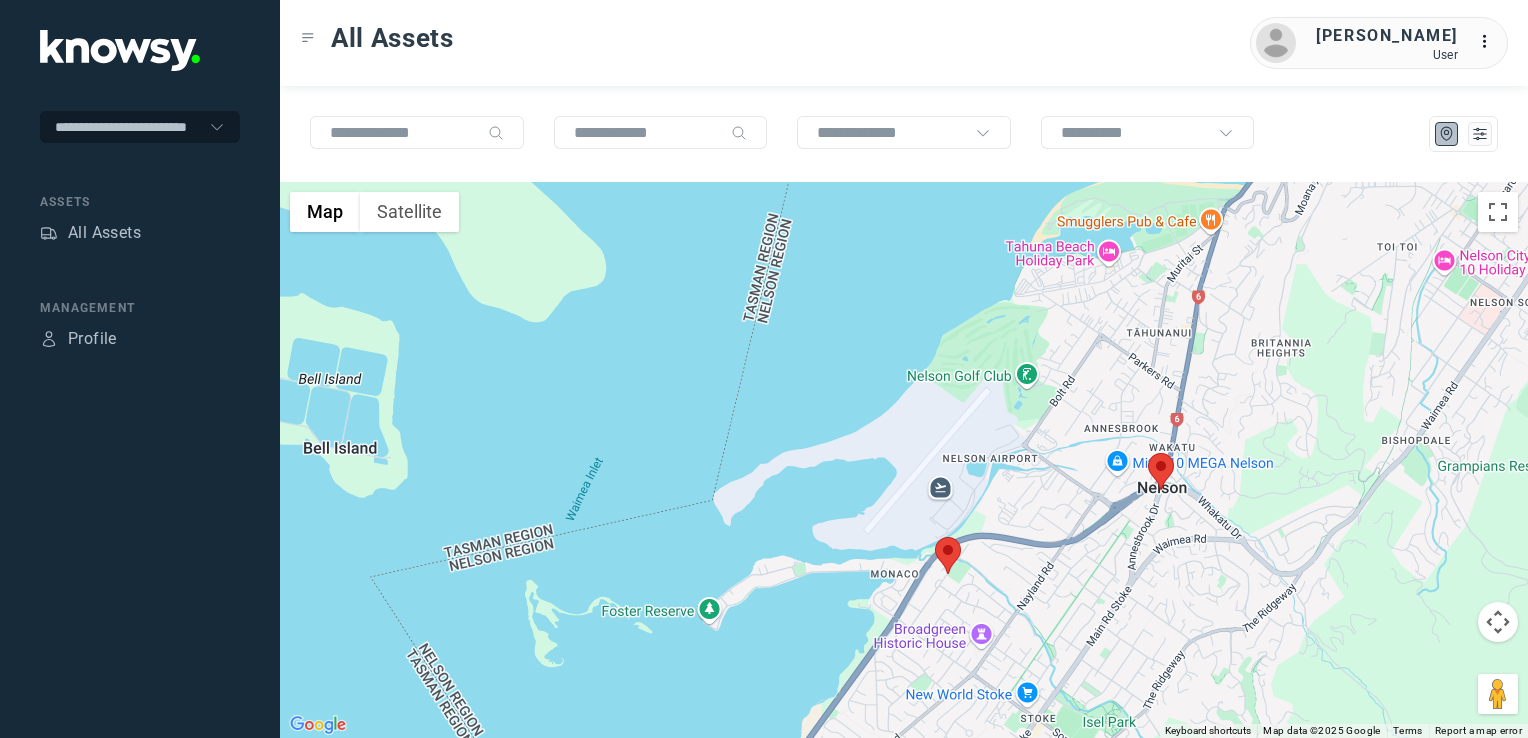 click 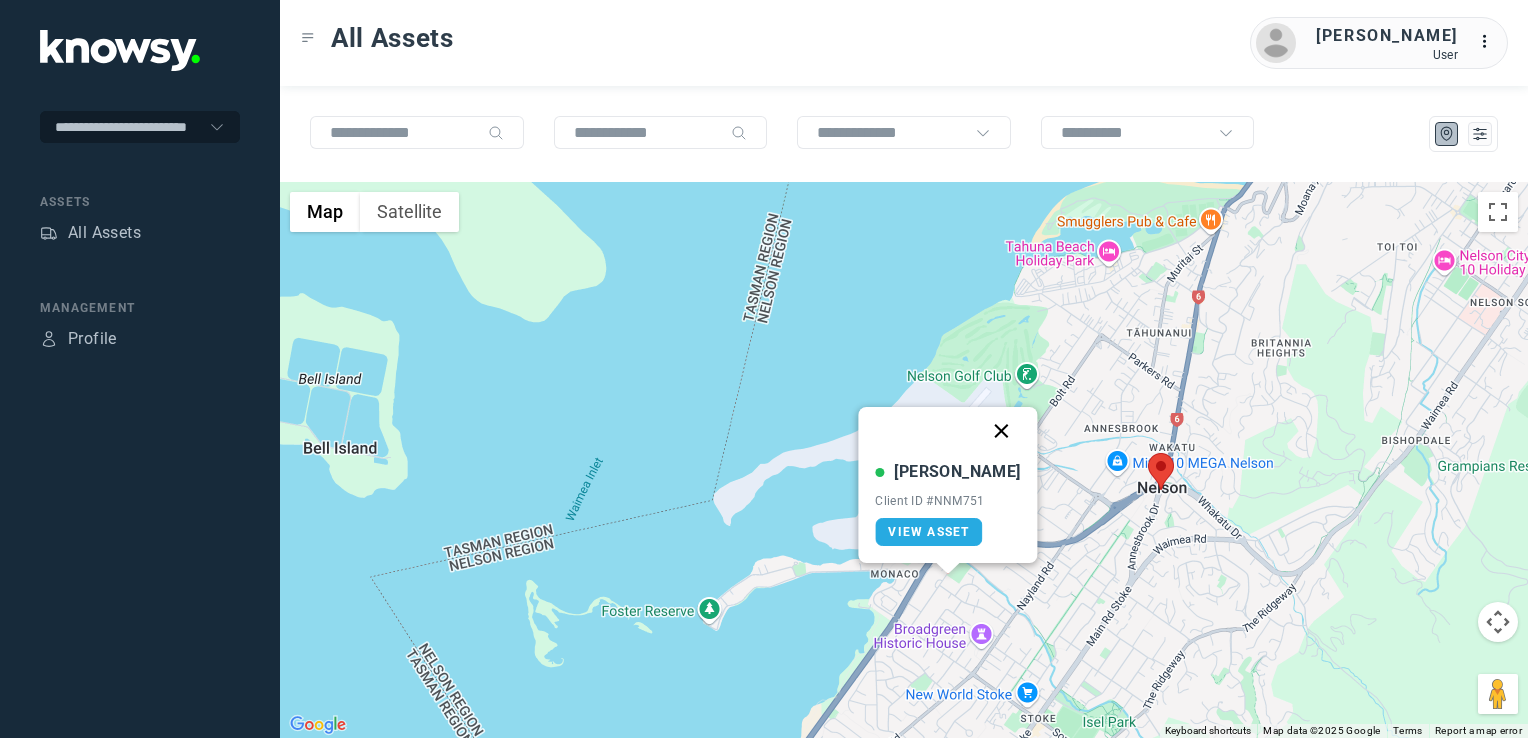 click 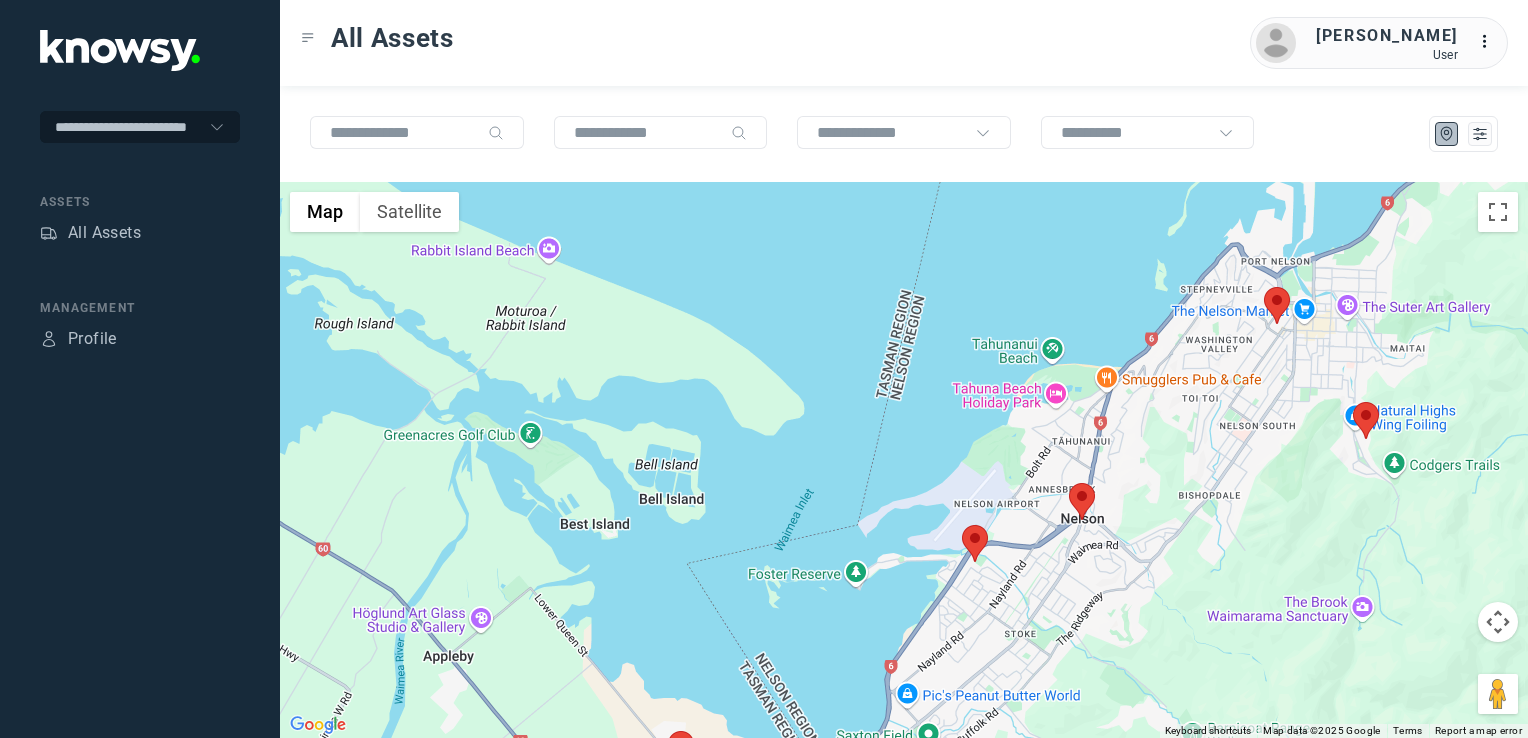 drag, startPoint x: 999, startPoint y: 609, endPoint x: 1029, endPoint y: 531, distance: 83.57033 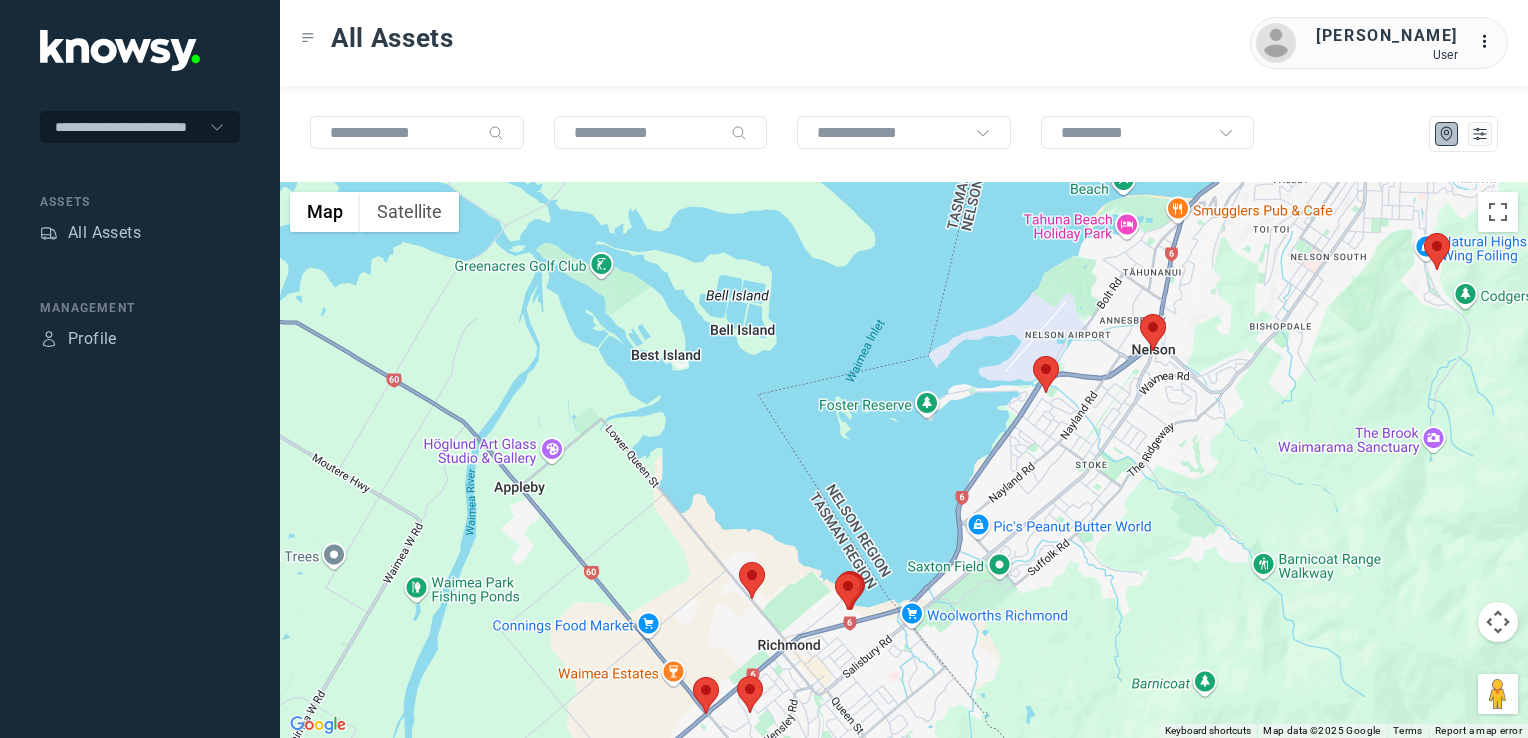click 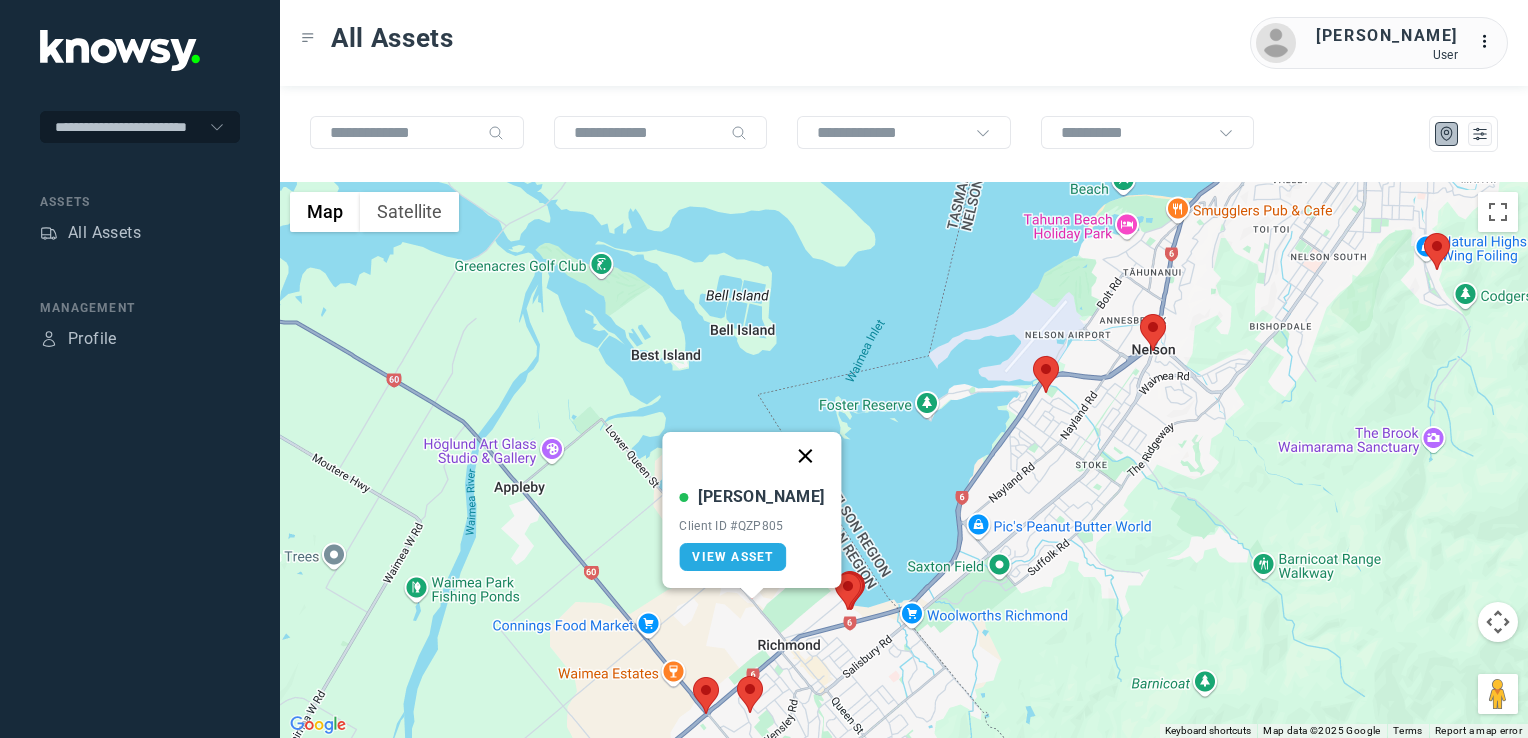 click 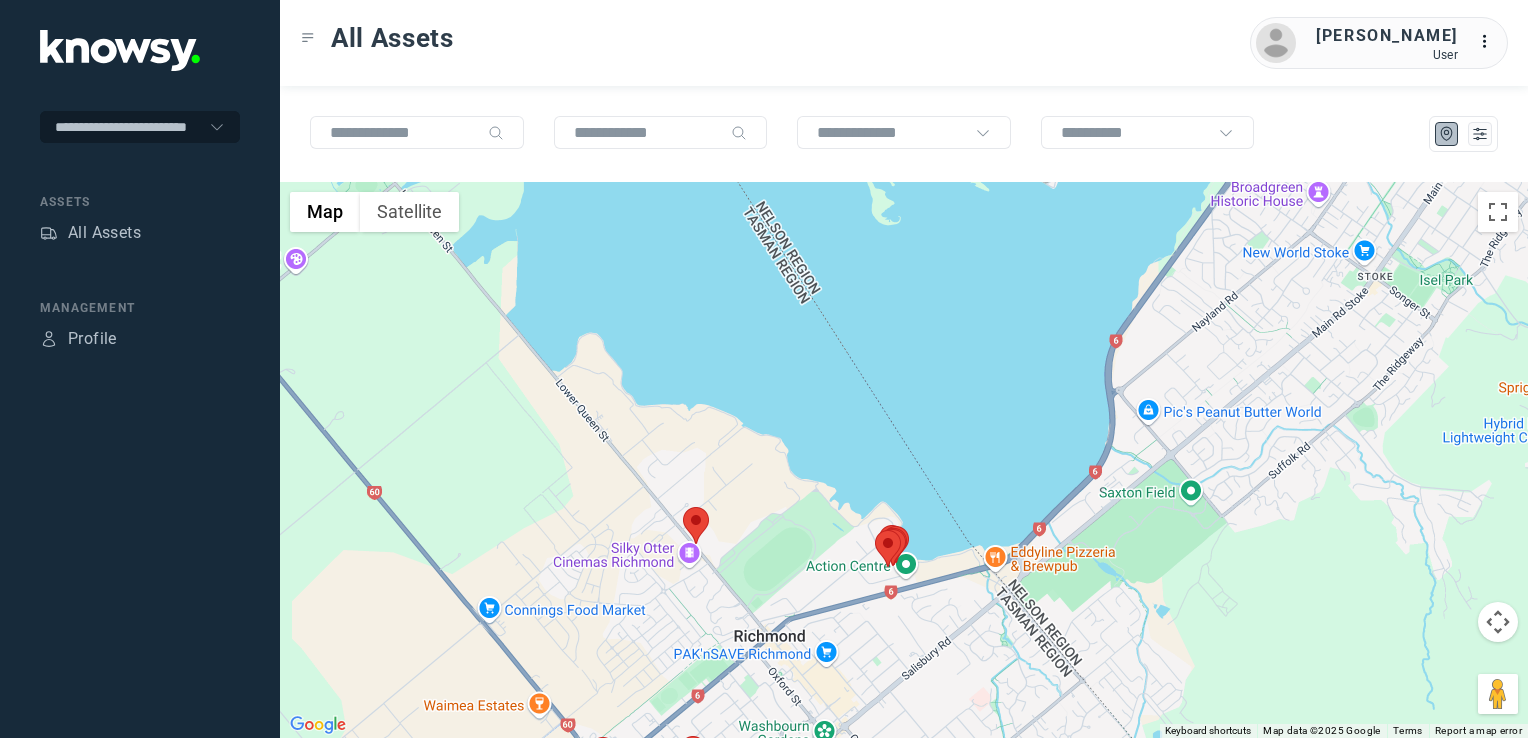 drag, startPoint x: 820, startPoint y: 589, endPoint x: 812, endPoint y: 513, distance: 76.41989 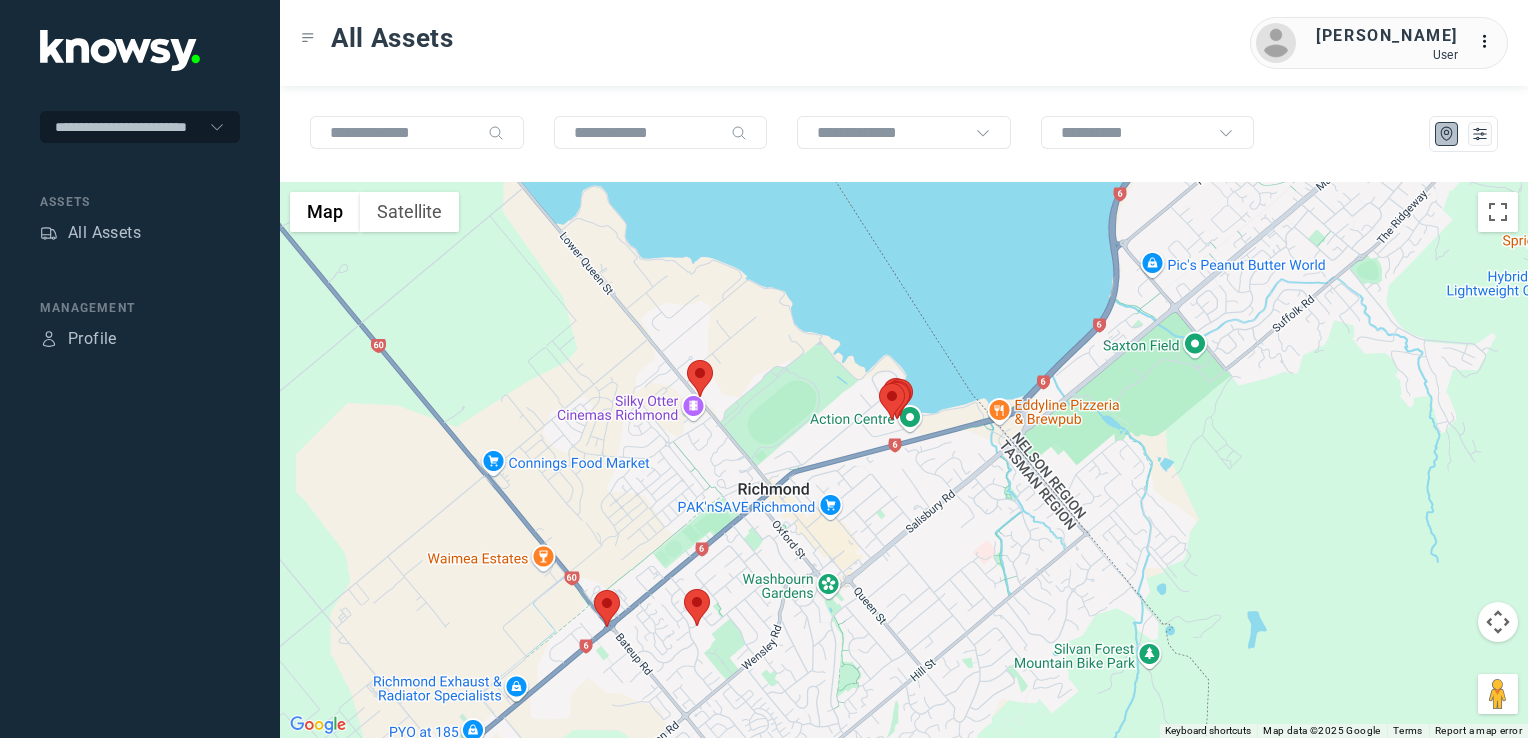 click 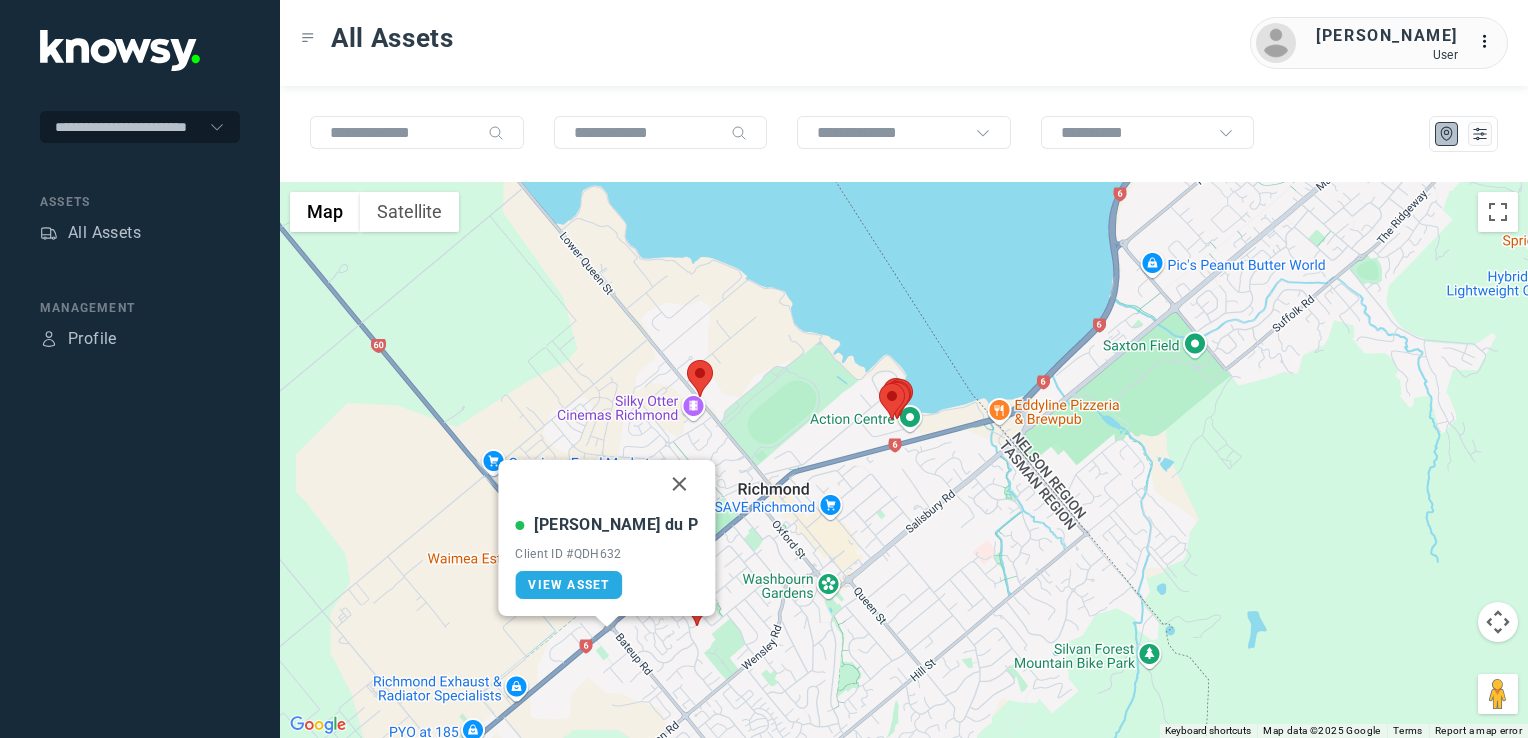 click 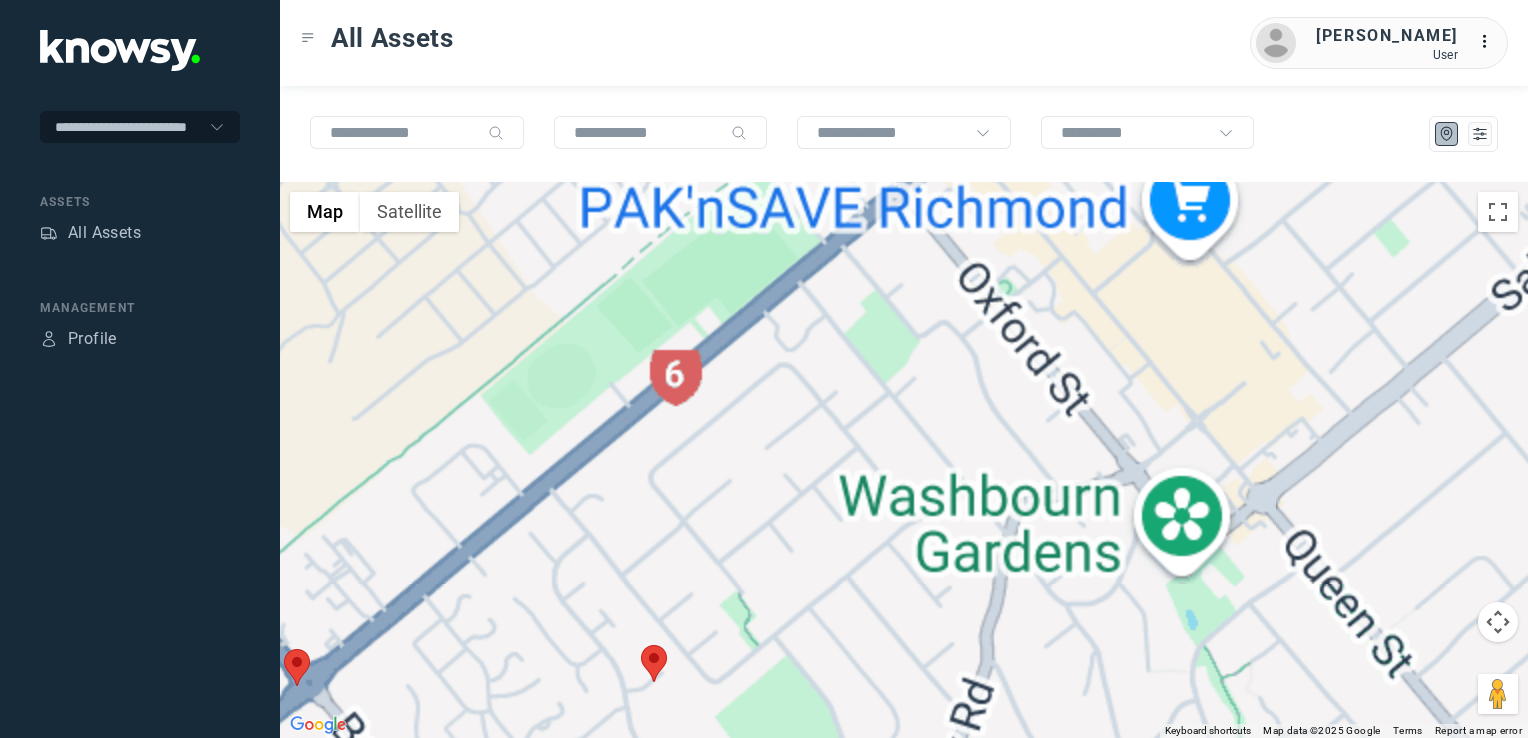 drag, startPoint x: 868, startPoint y: 535, endPoint x: 797, endPoint y: 642, distance: 128.41339 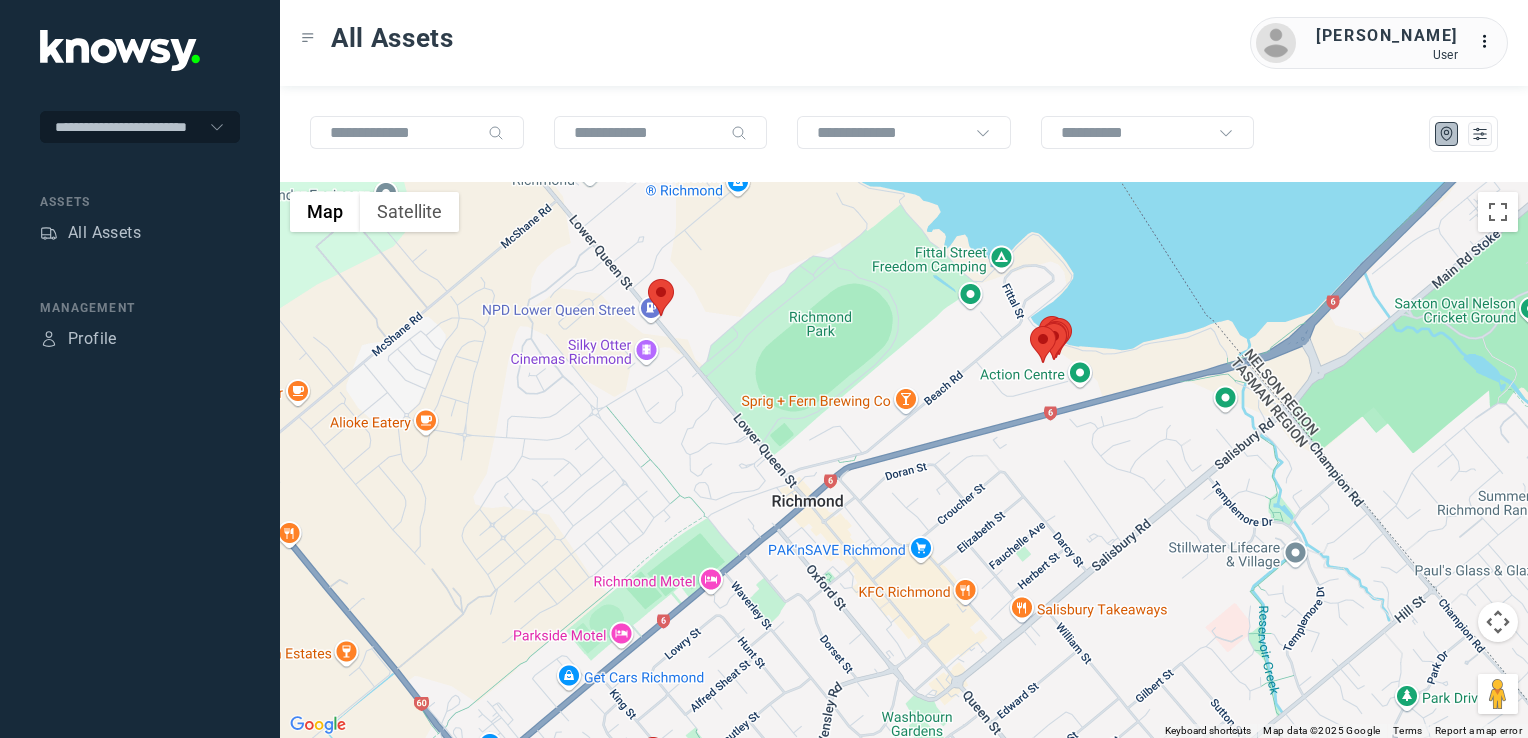 click on "To navigate, press the arrow keys." 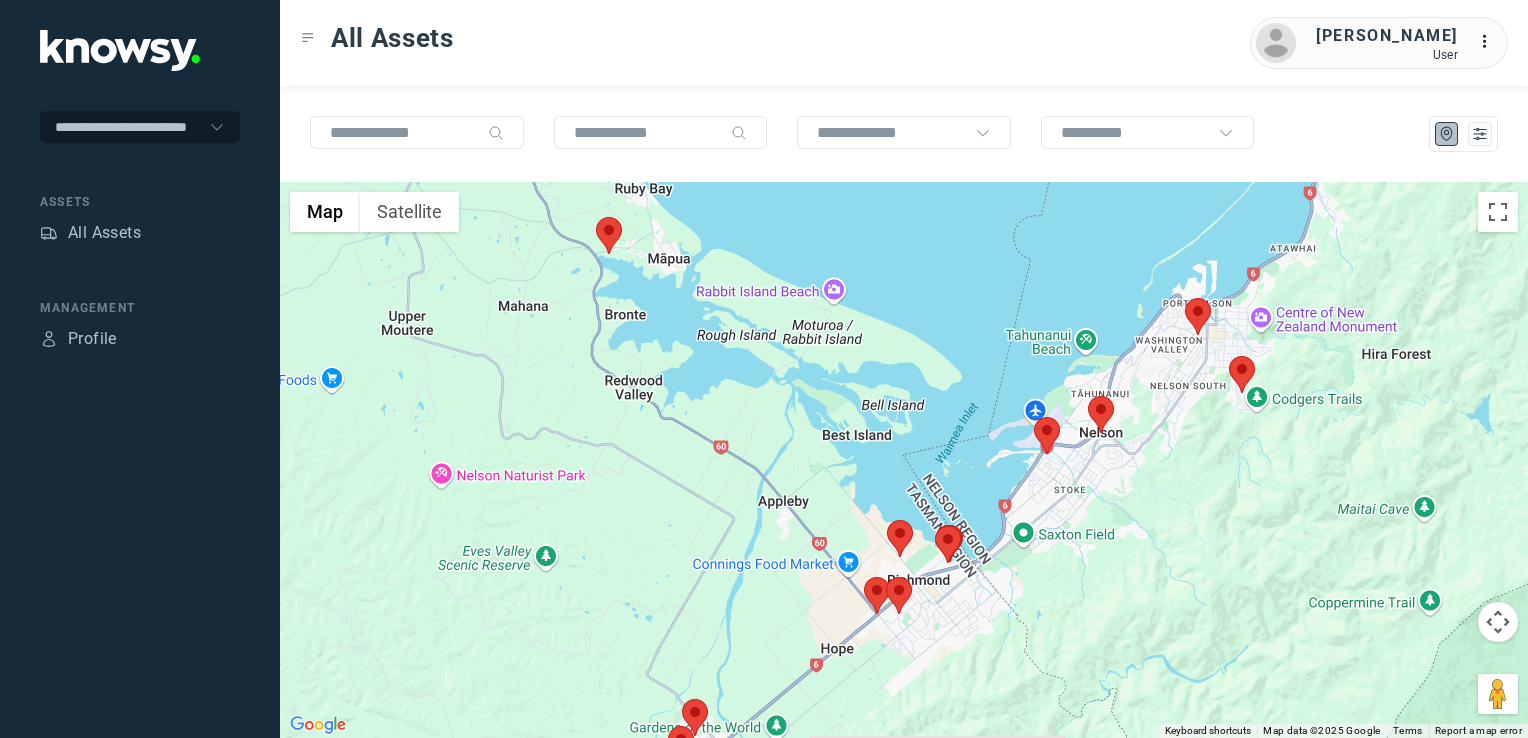drag, startPoint x: 858, startPoint y: 542, endPoint x: 881, endPoint y: 475, distance: 70.837845 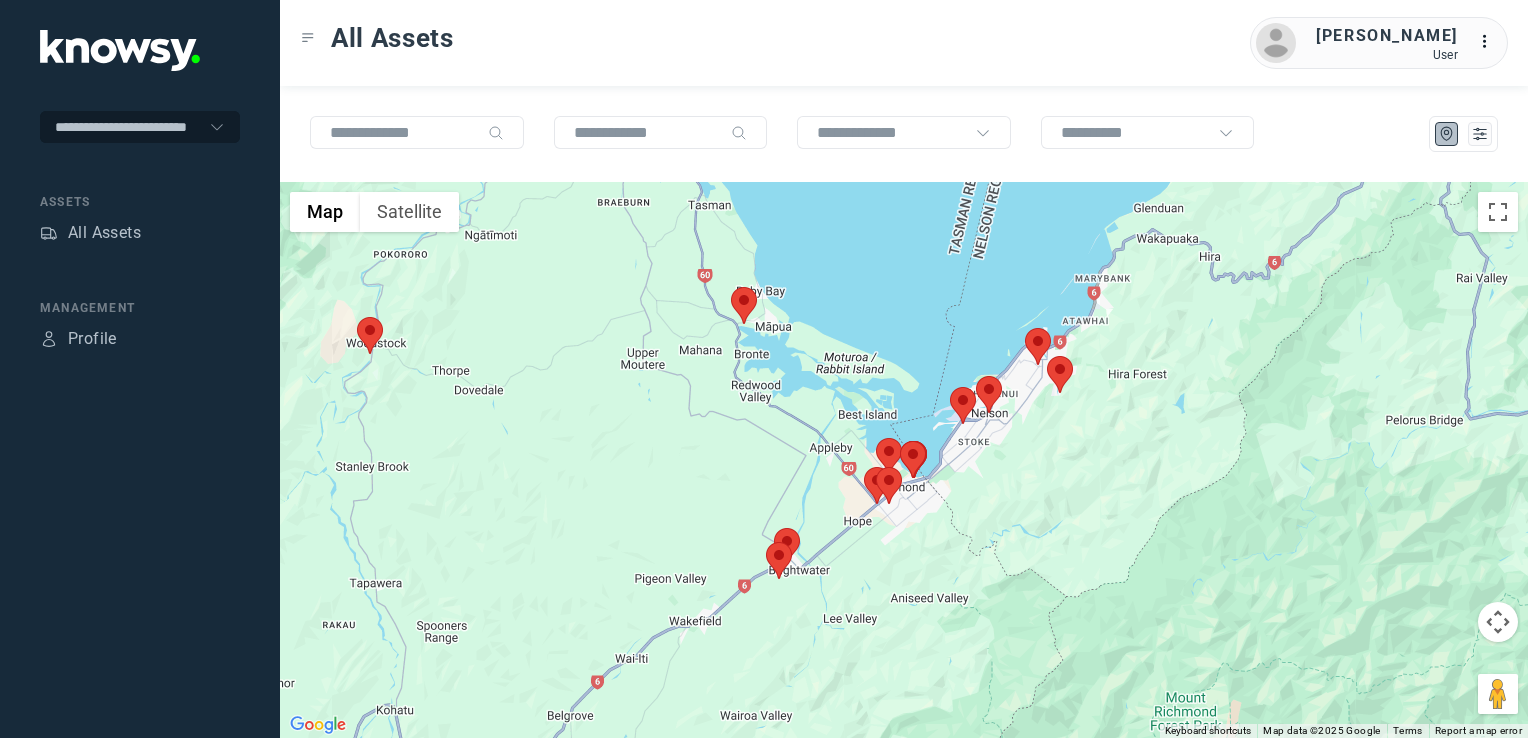 drag, startPoint x: 687, startPoint y: 592, endPoint x: 744, endPoint y: 516, distance: 95 